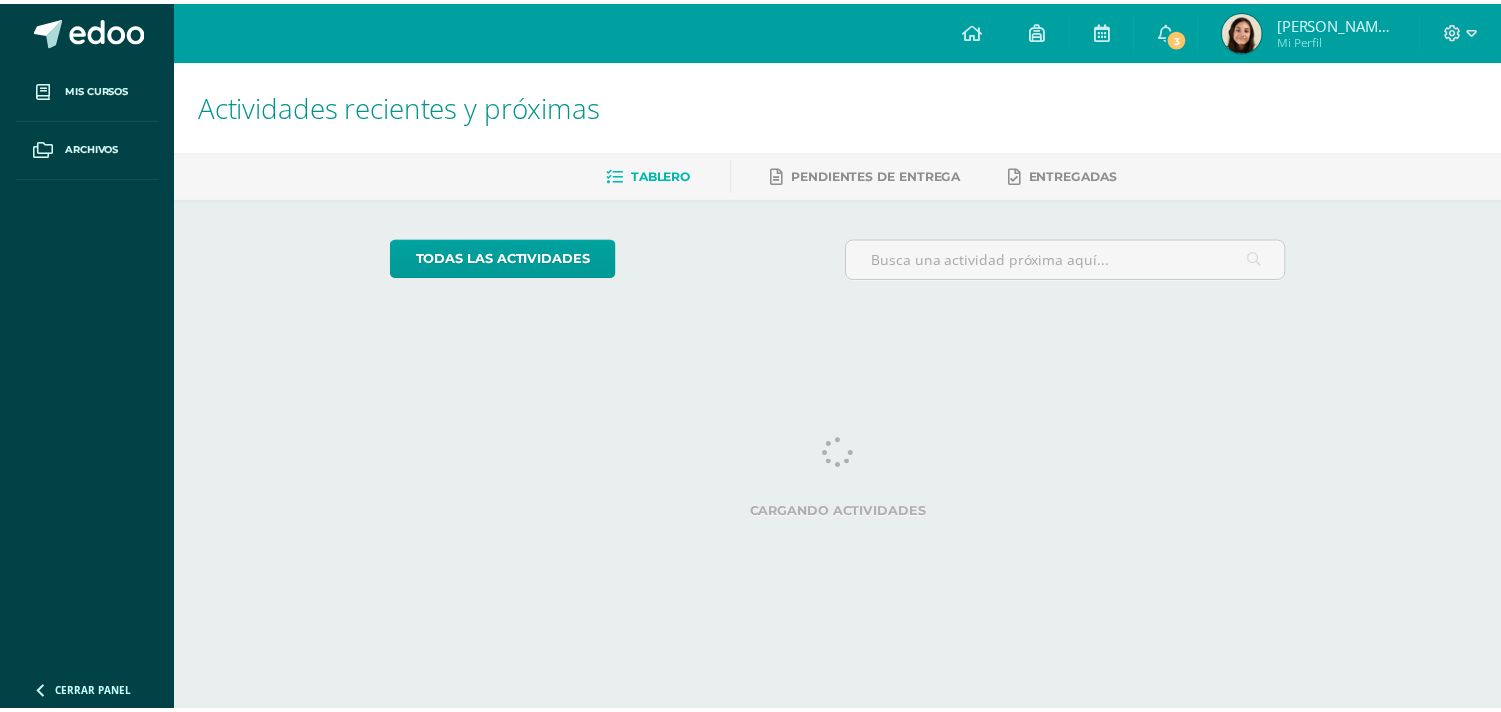 scroll, scrollTop: 0, scrollLeft: 0, axis: both 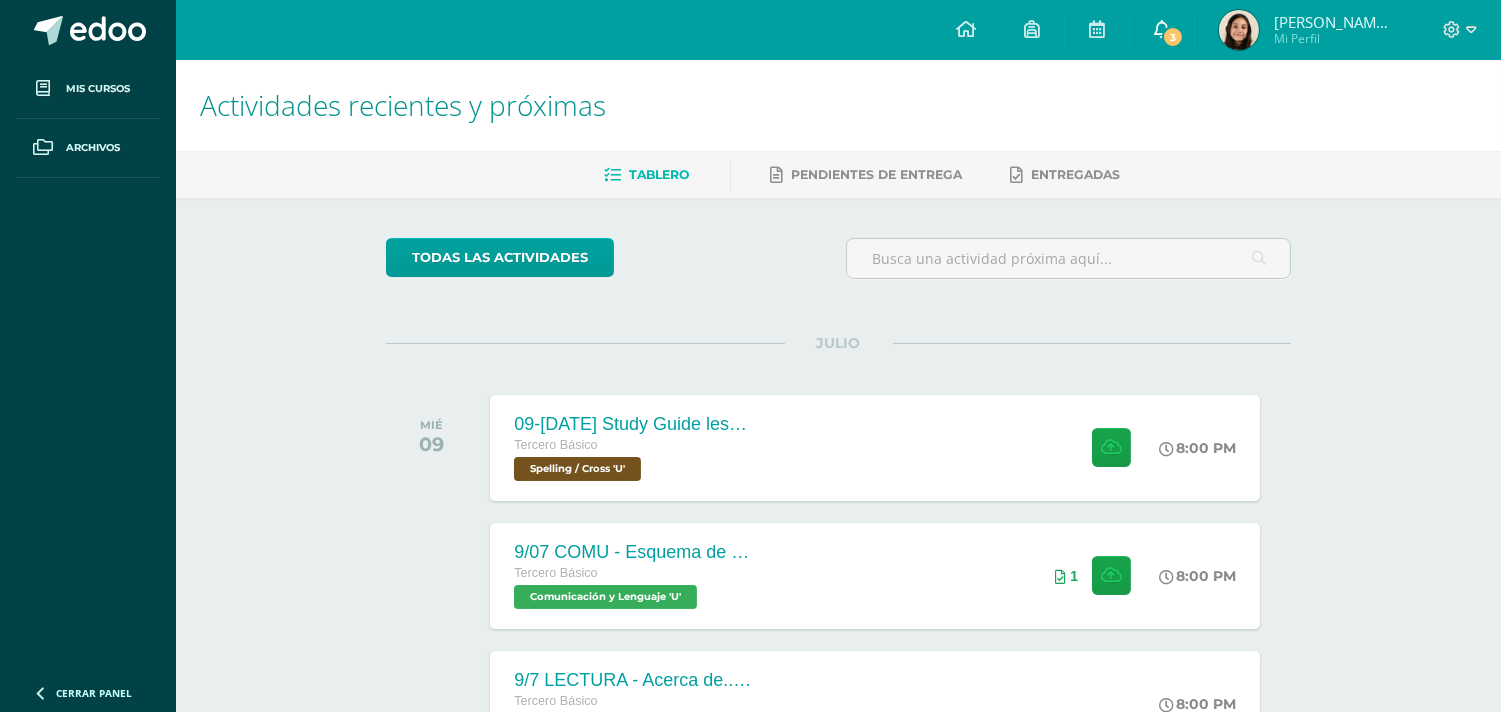 click on "3" at bounding box center (1162, 30) 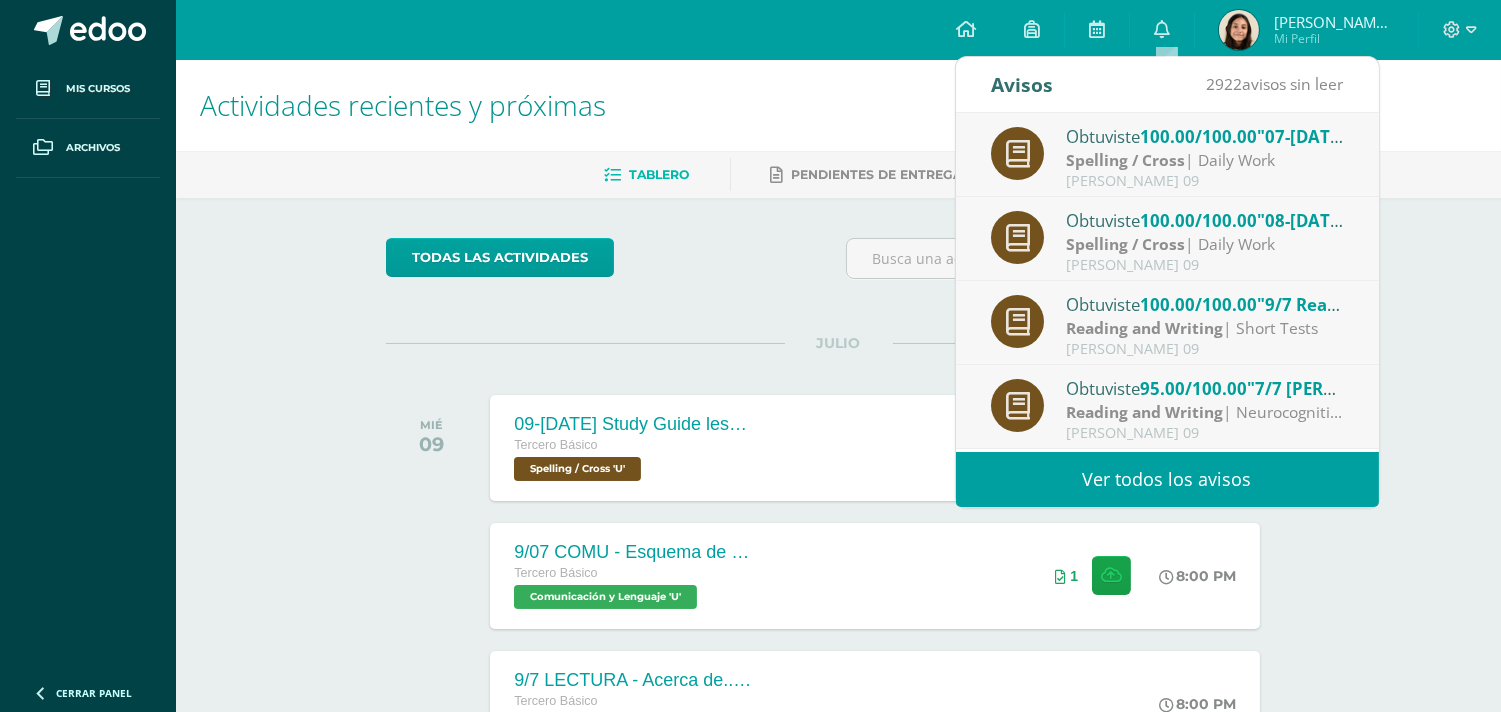 click at bounding box center (1239, 30) 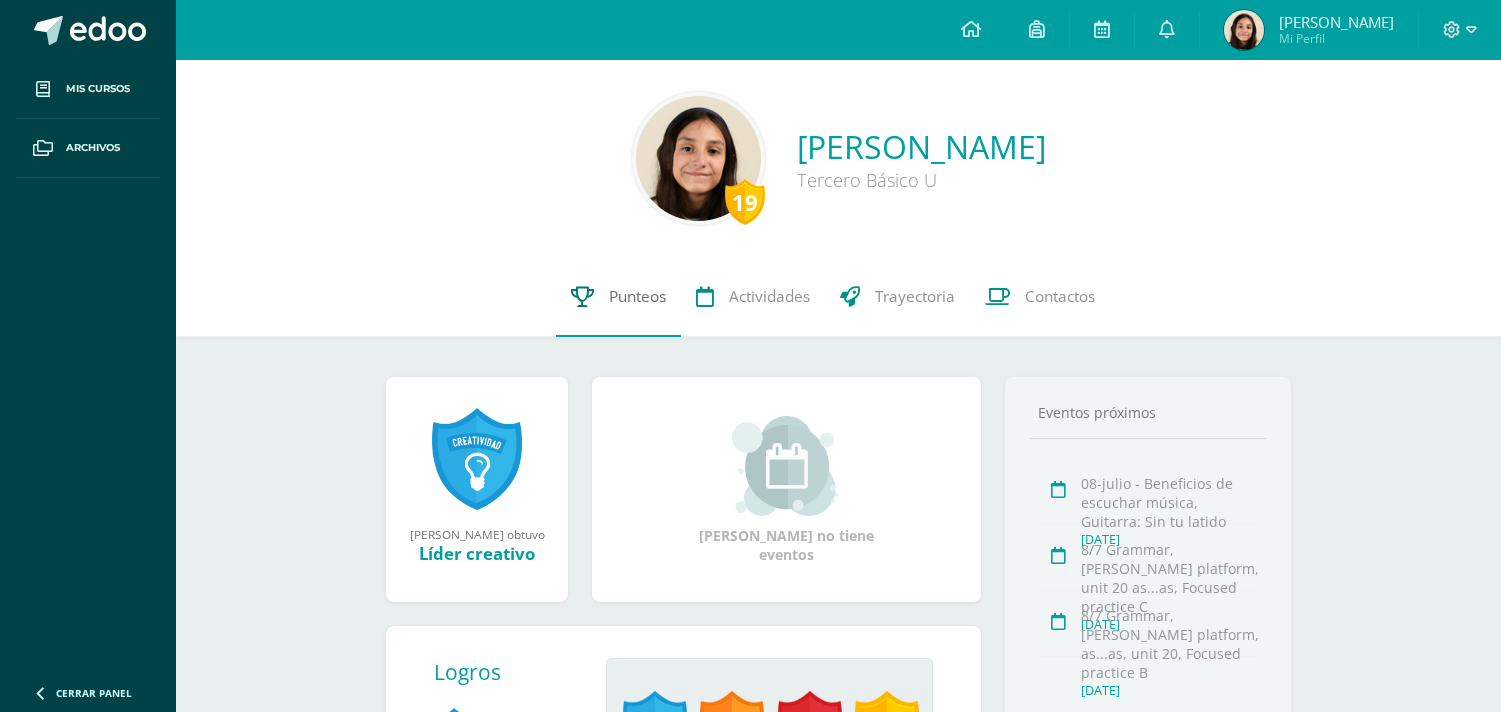 scroll, scrollTop: 0, scrollLeft: 0, axis: both 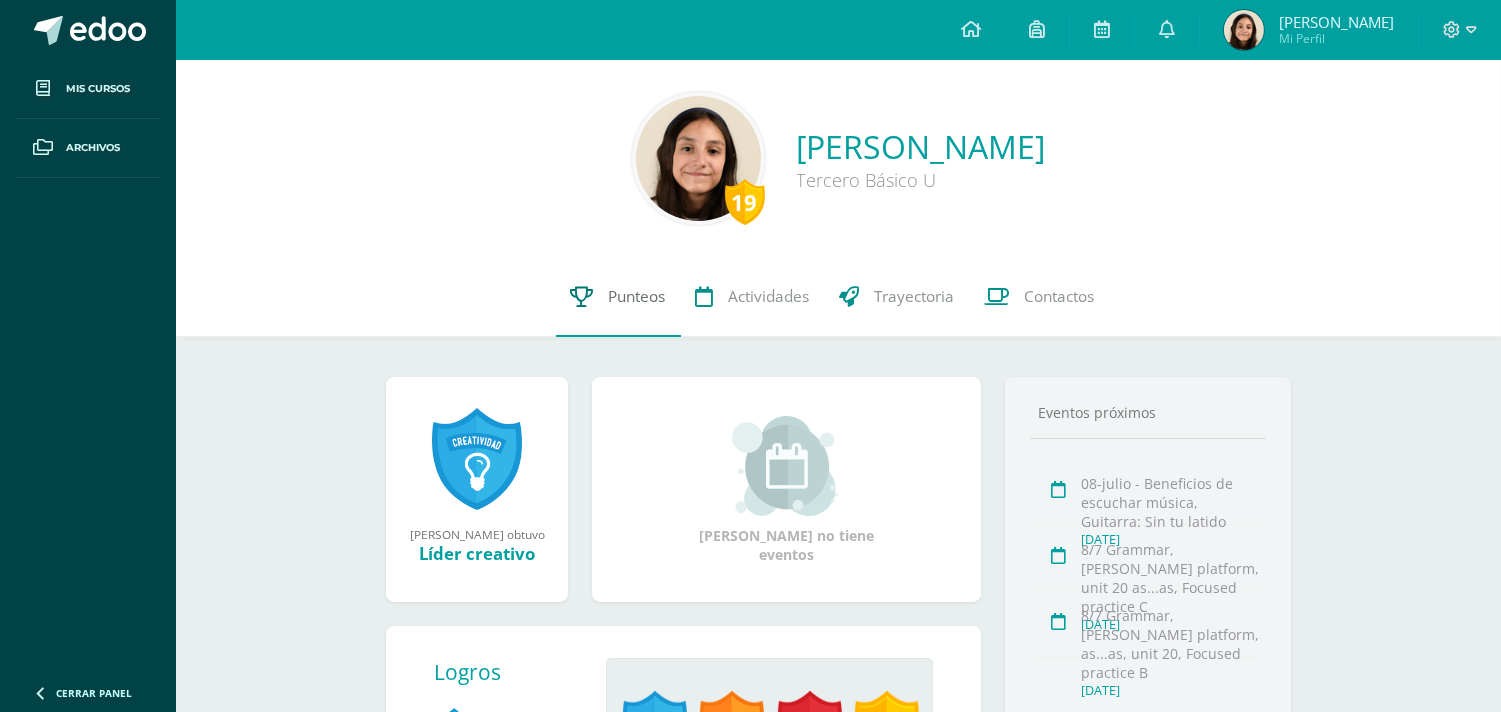 click at bounding box center (582, 296) 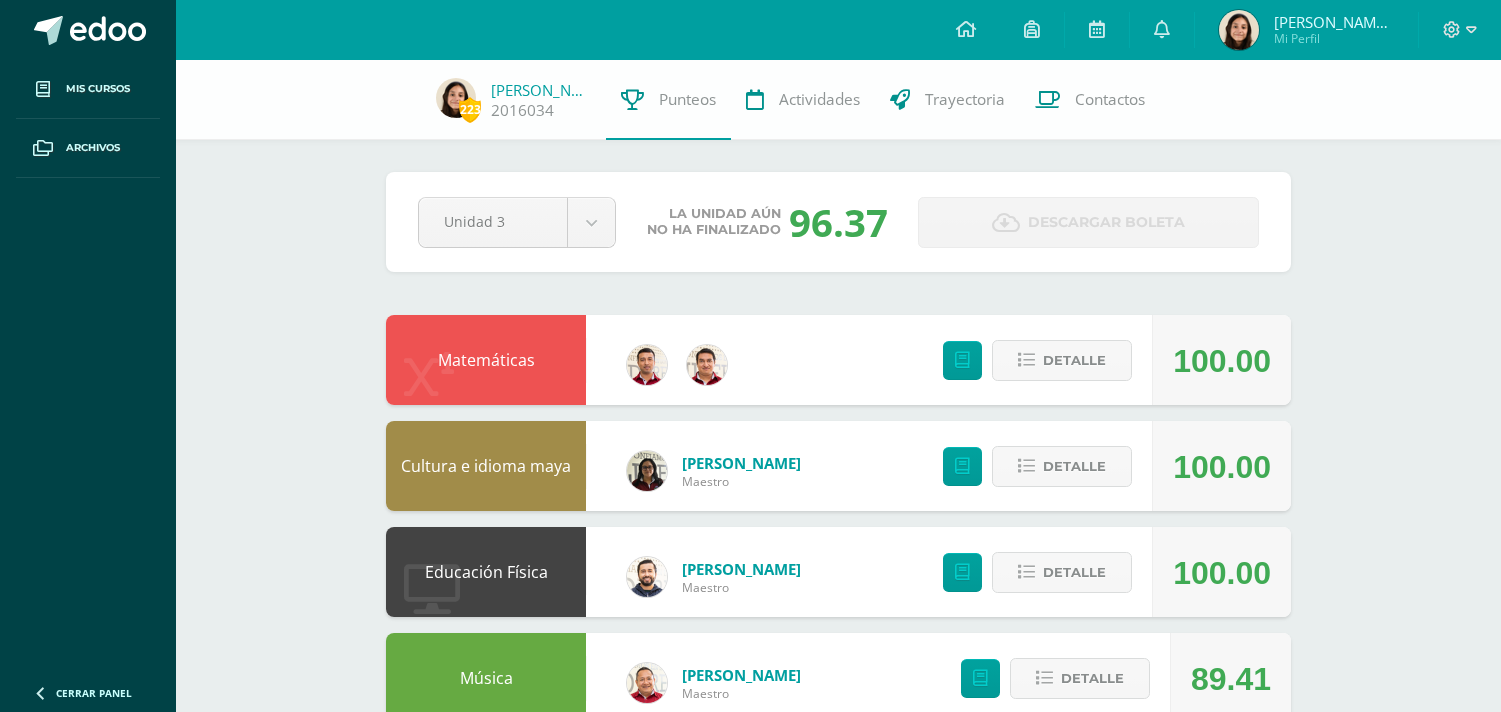 scroll, scrollTop: 0, scrollLeft: 0, axis: both 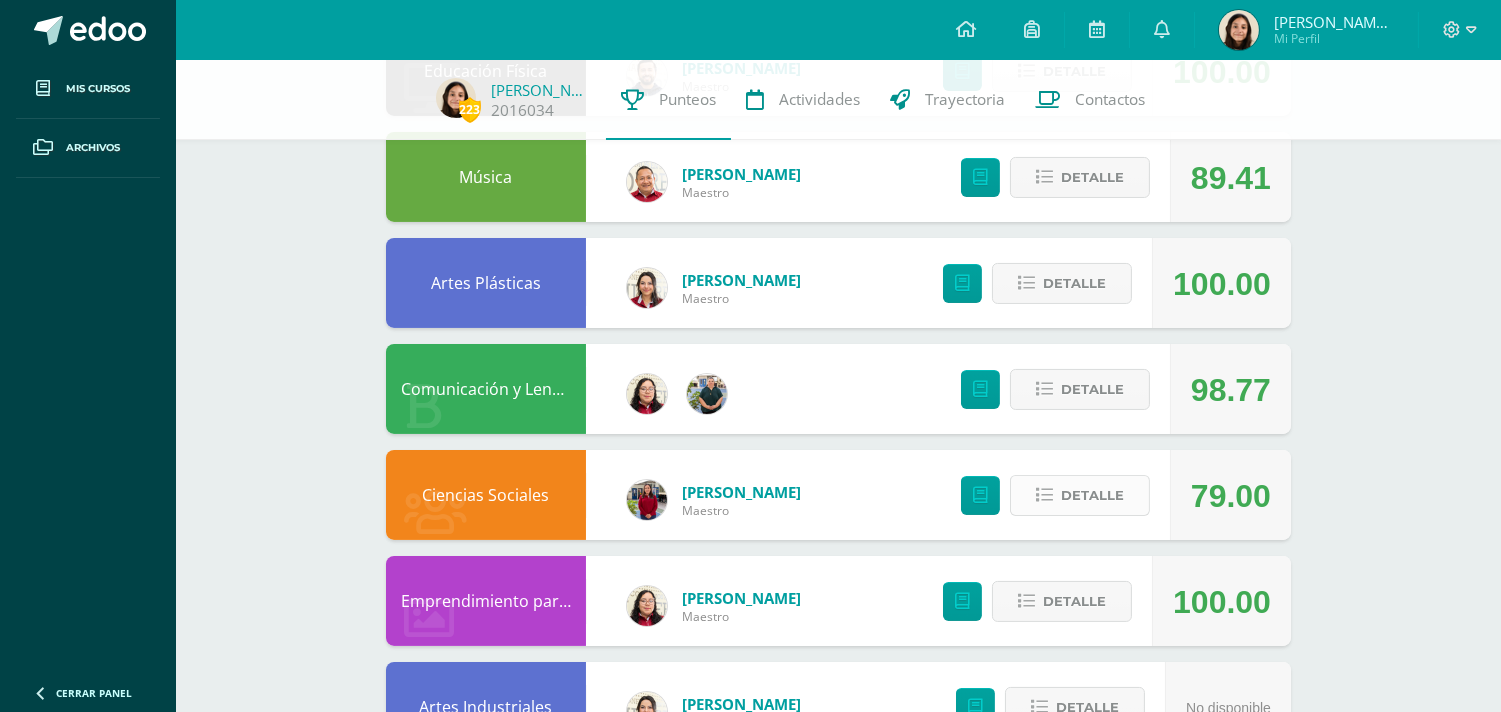 click on "Detalle" at bounding box center (1092, 495) 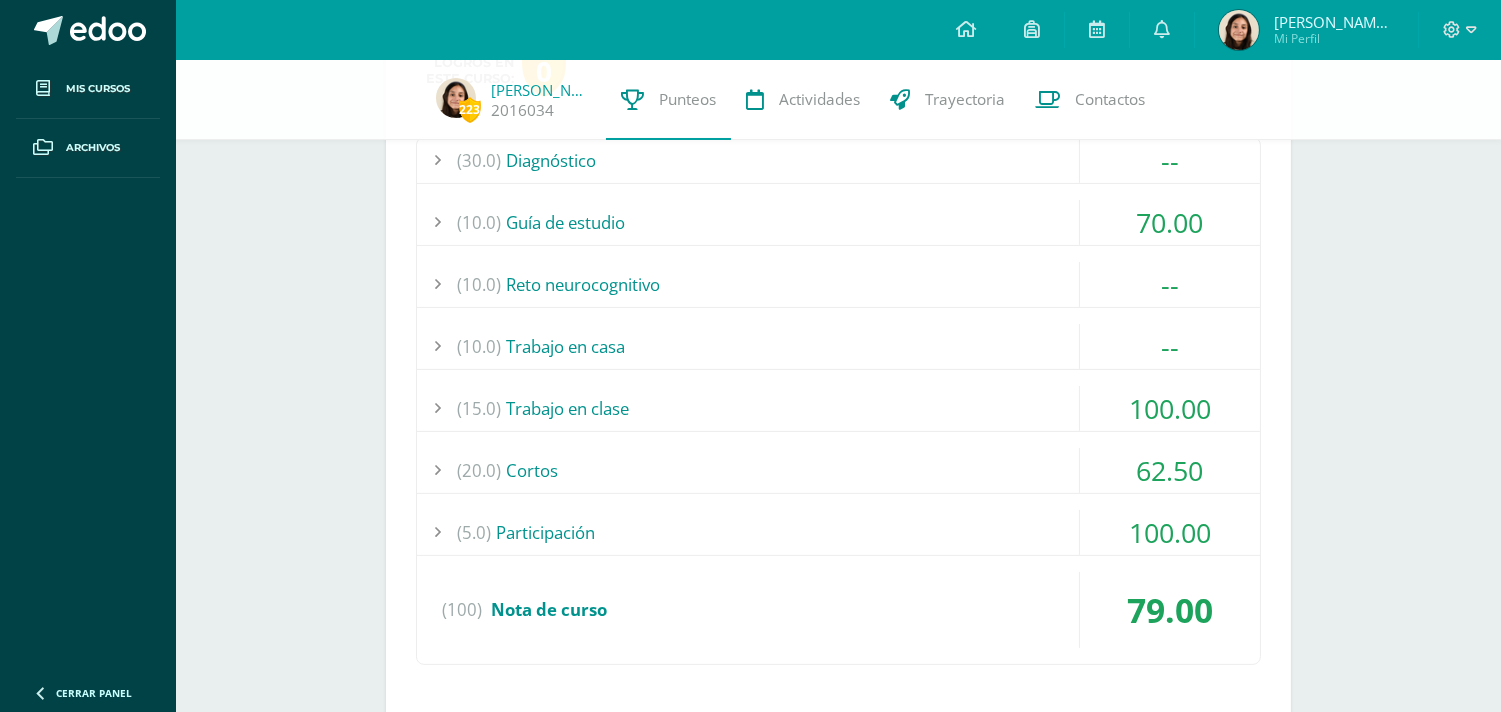scroll, scrollTop: 1056, scrollLeft: 0, axis: vertical 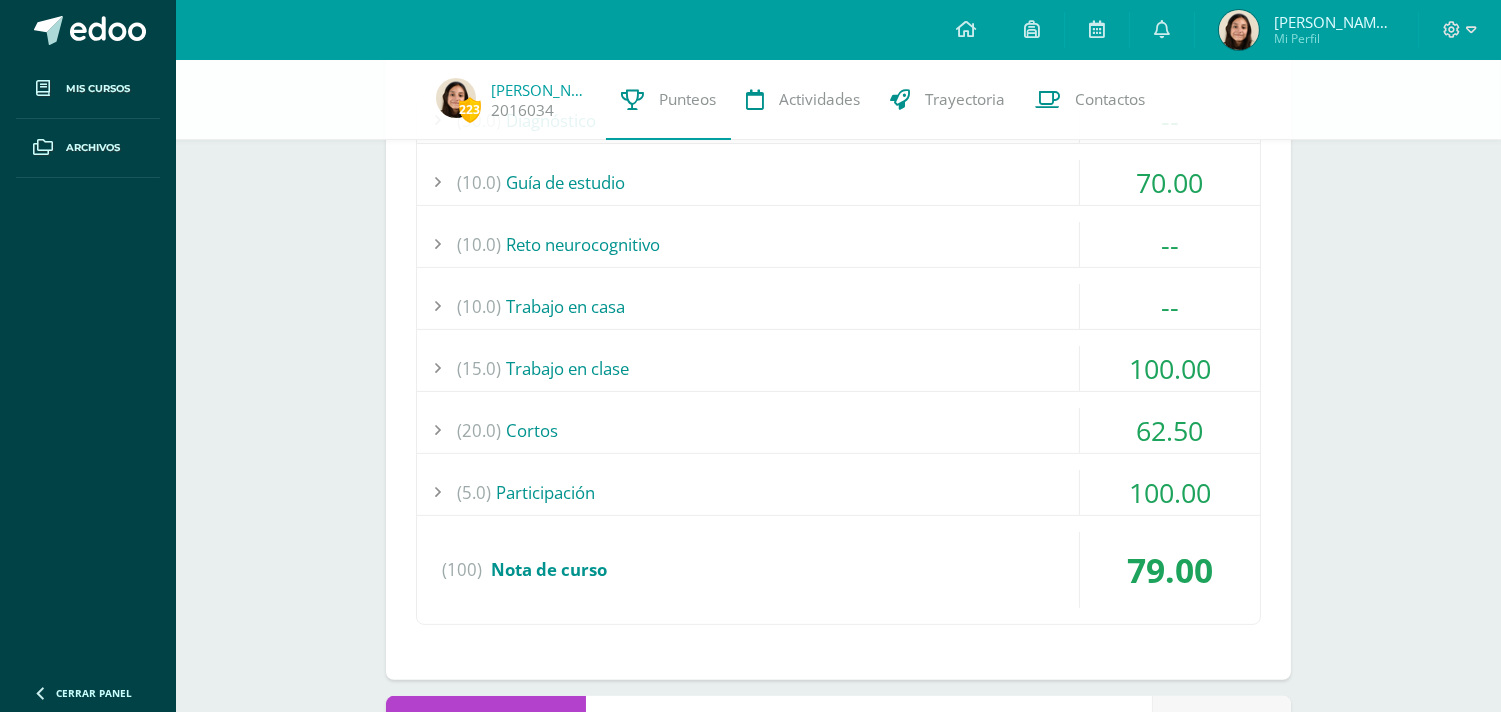 click on "(10.0)
Guía de estudio" at bounding box center [838, 182] 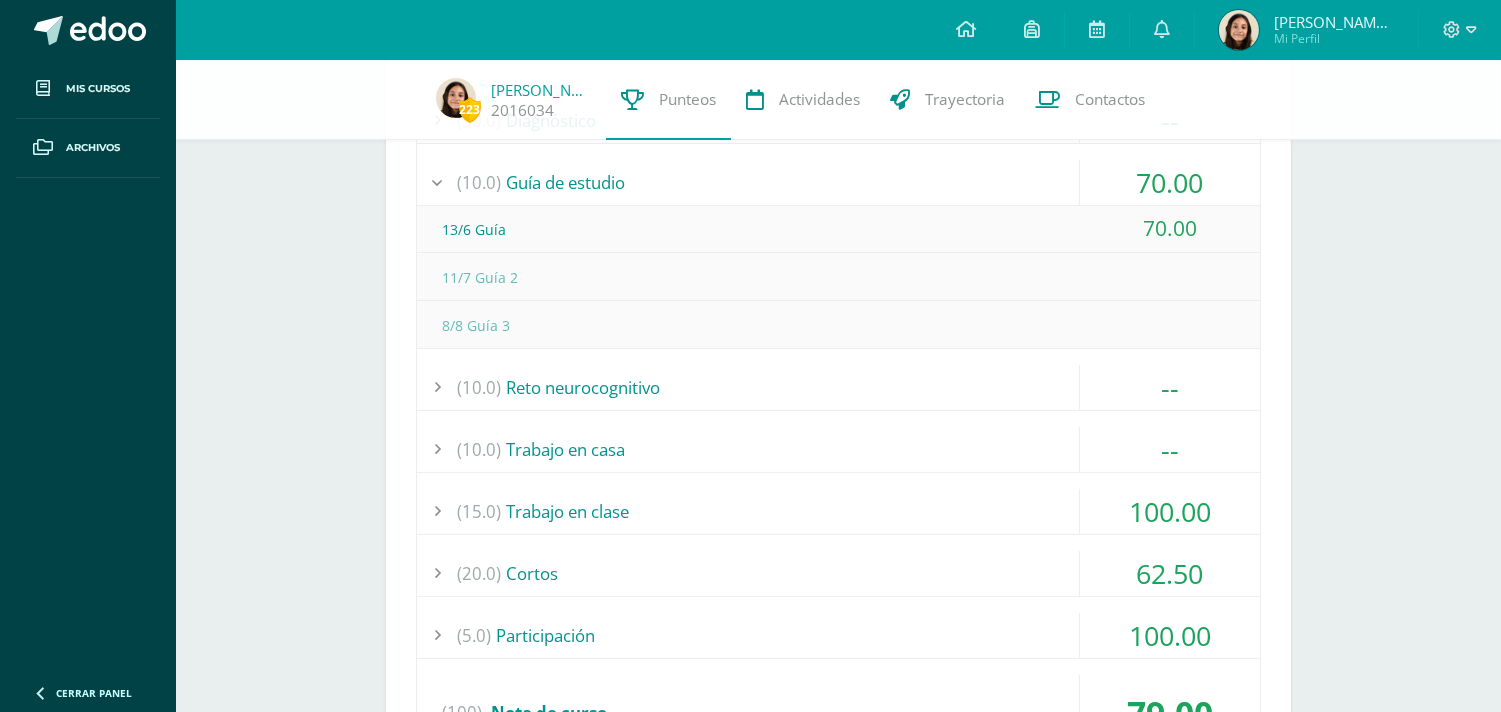 click on "(10.0)
Guía de estudio" at bounding box center (838, 182) 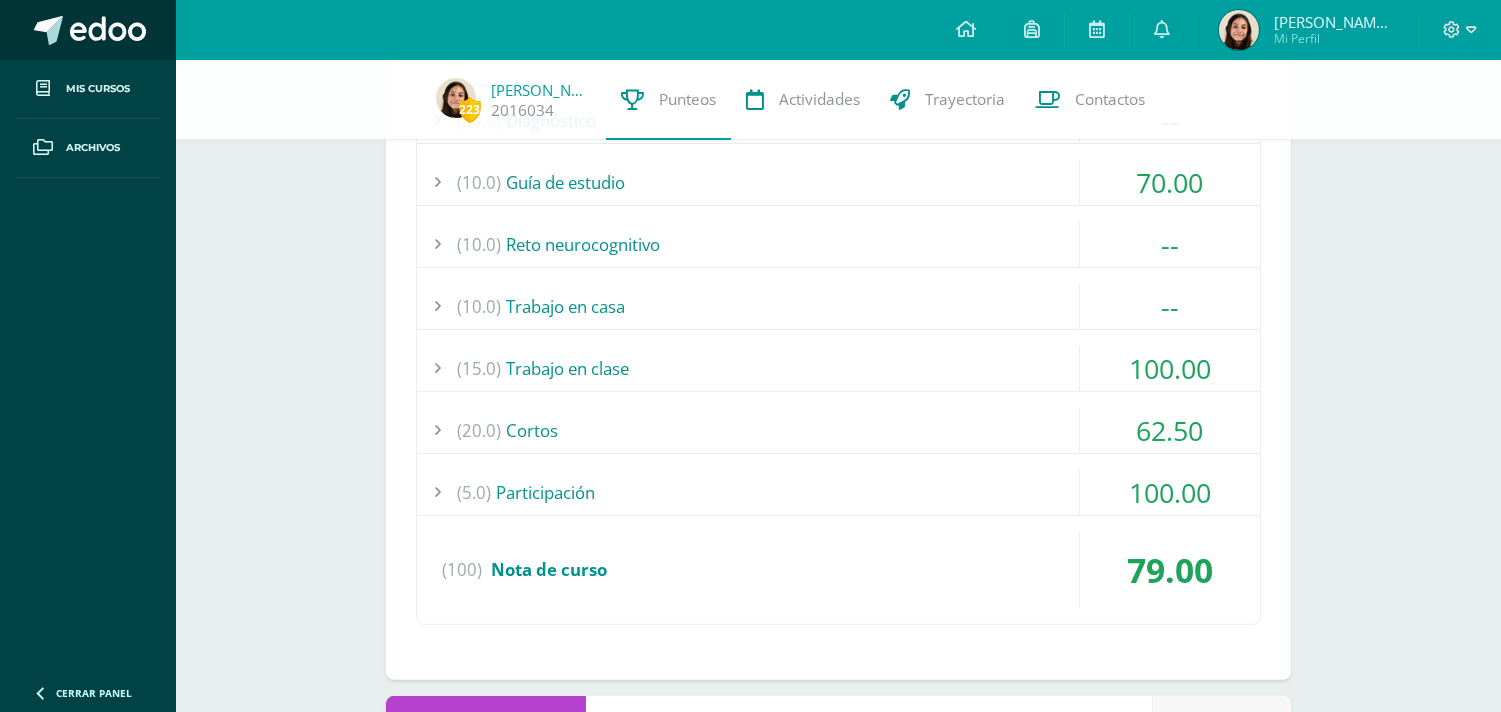 click at bounding box center [108, 31] 